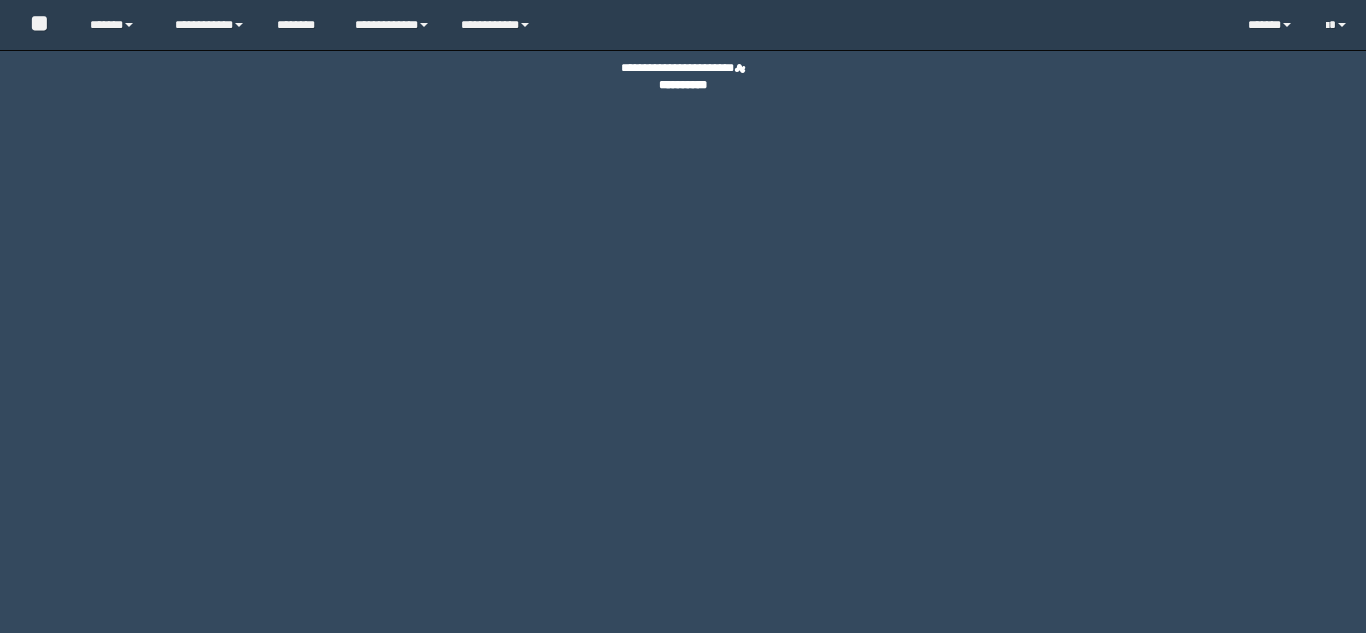 scroll, scrollTop: 0, scrollLeft: 0, axis: both 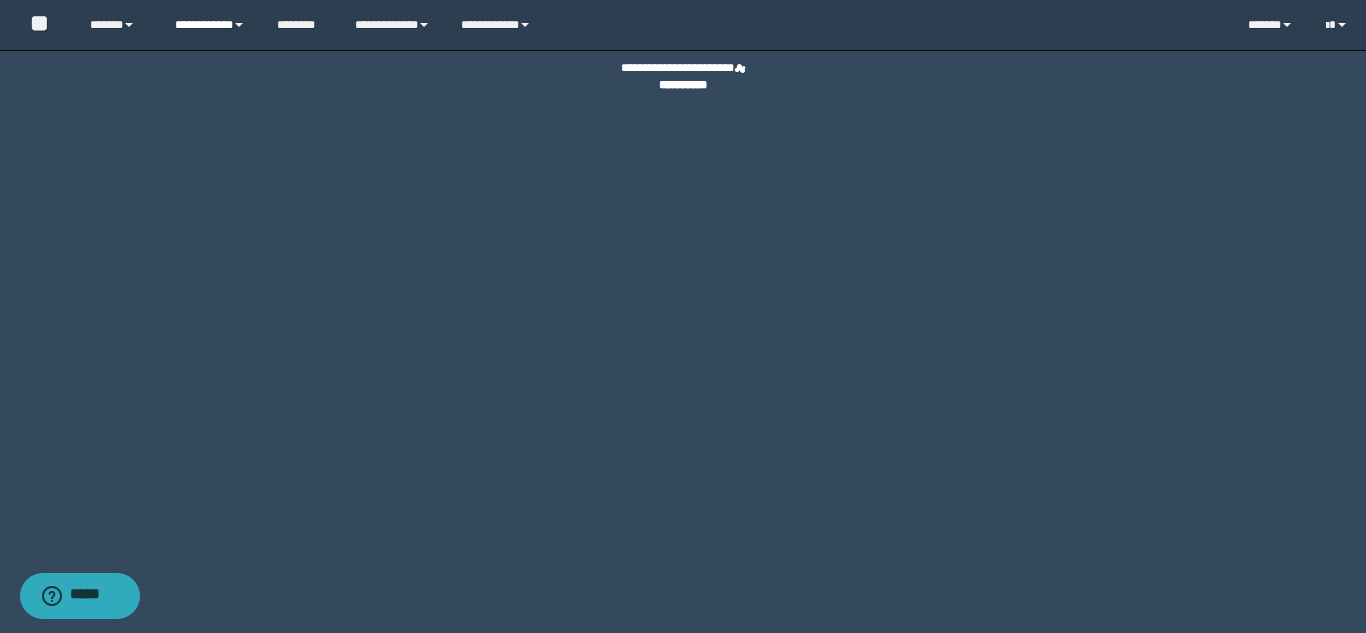 click on "**********" at bounding box center [210, 25] 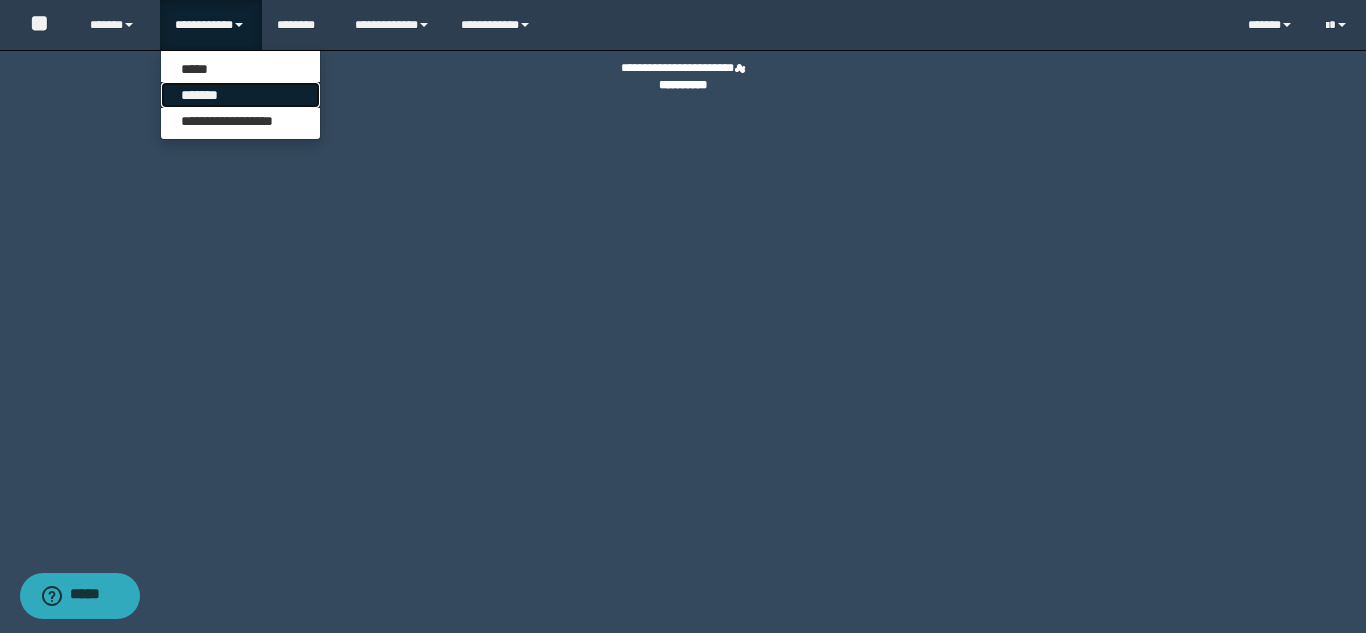 click on "*******" at bounding box center (240, 95) 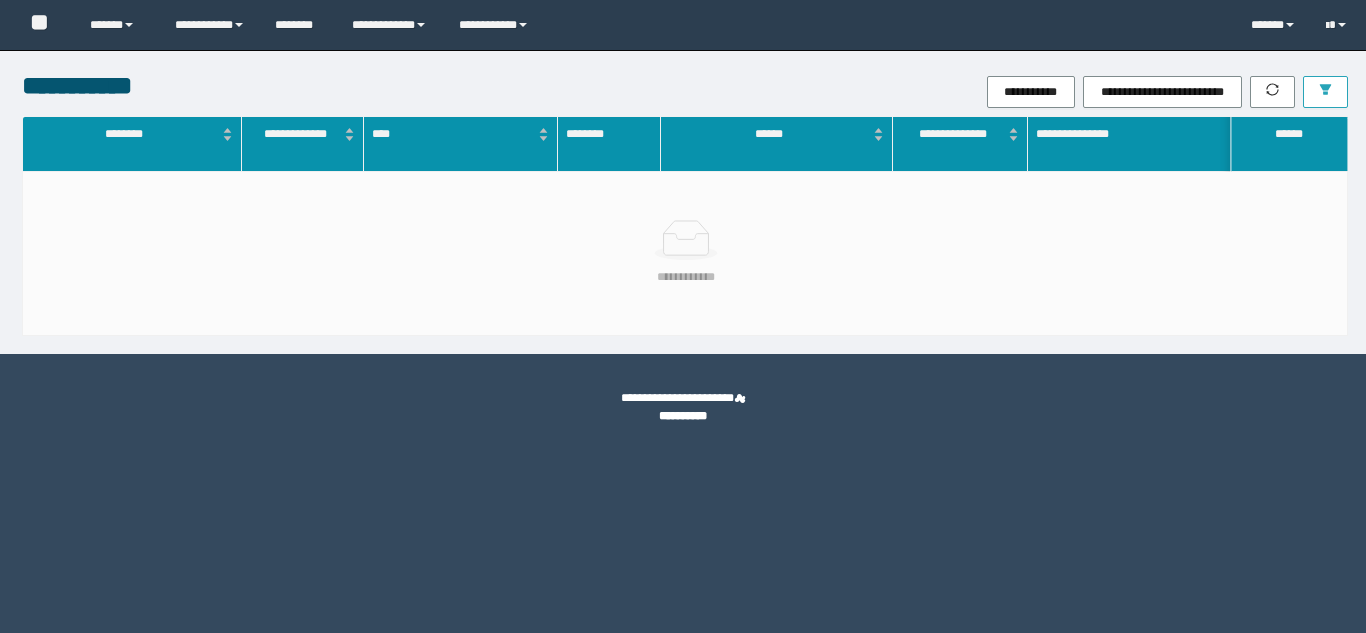 scroll, scrollTop: 0, scrollLeft: 0, axis: both 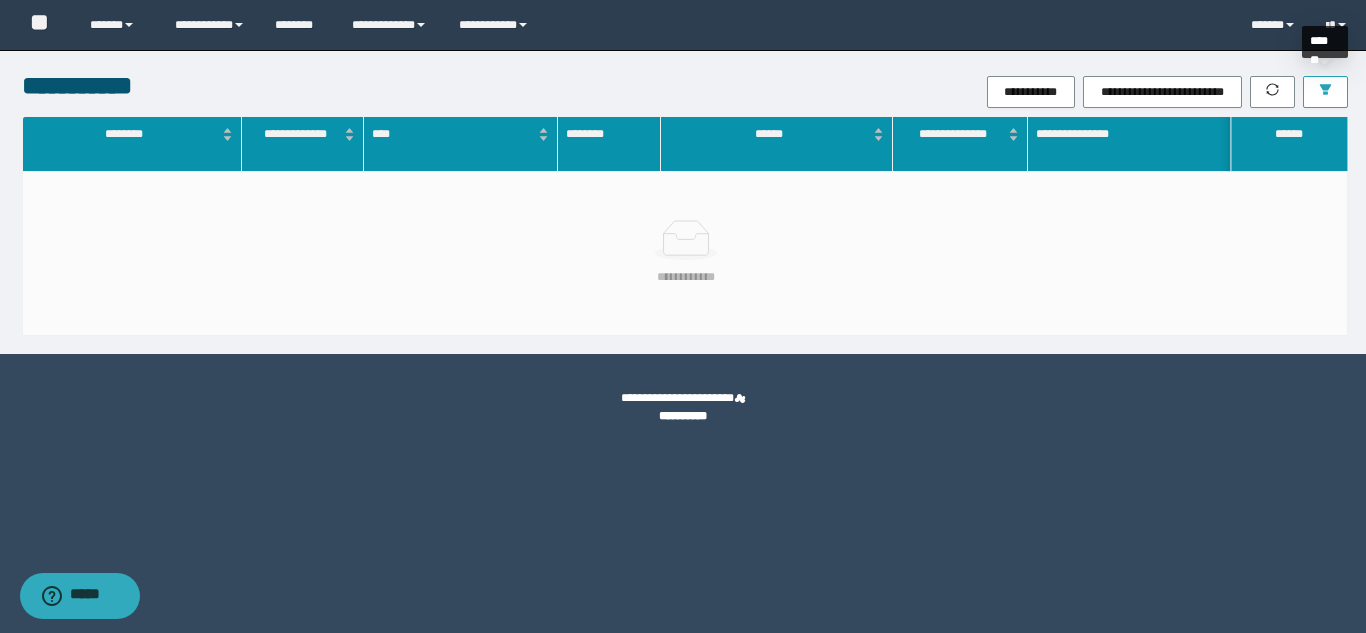 click at bounding box center (1325, 92) 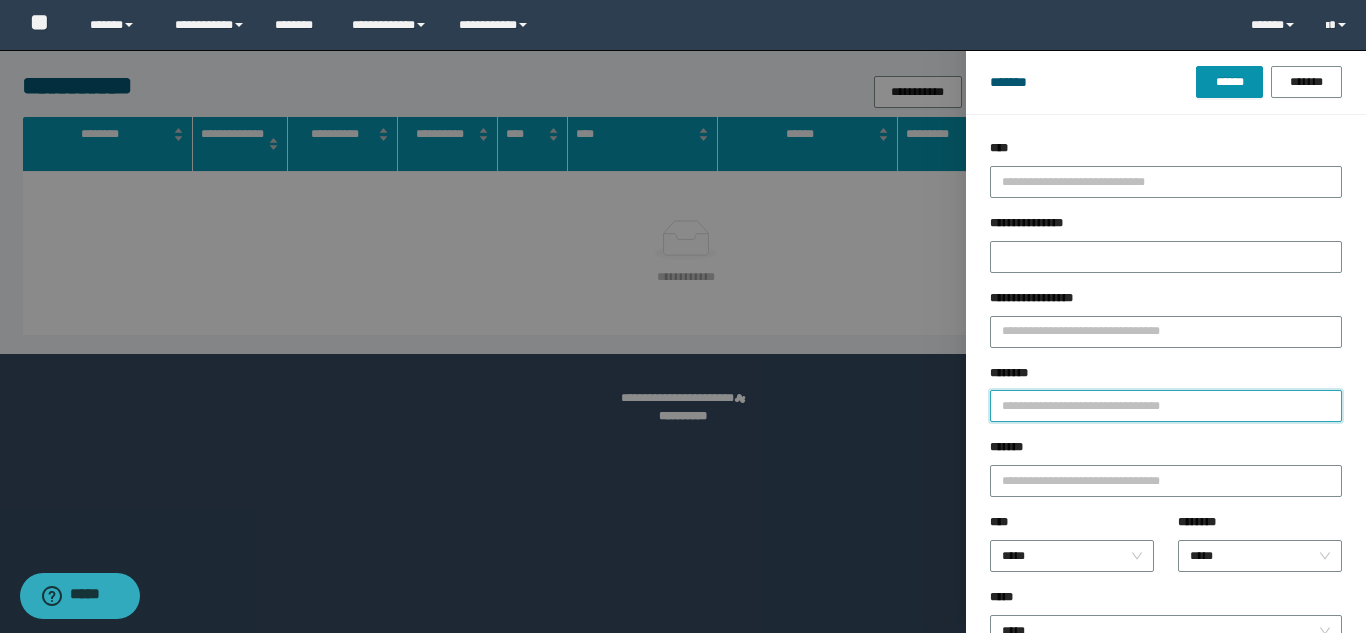 click on "********" at bounding box center [1166, 406] 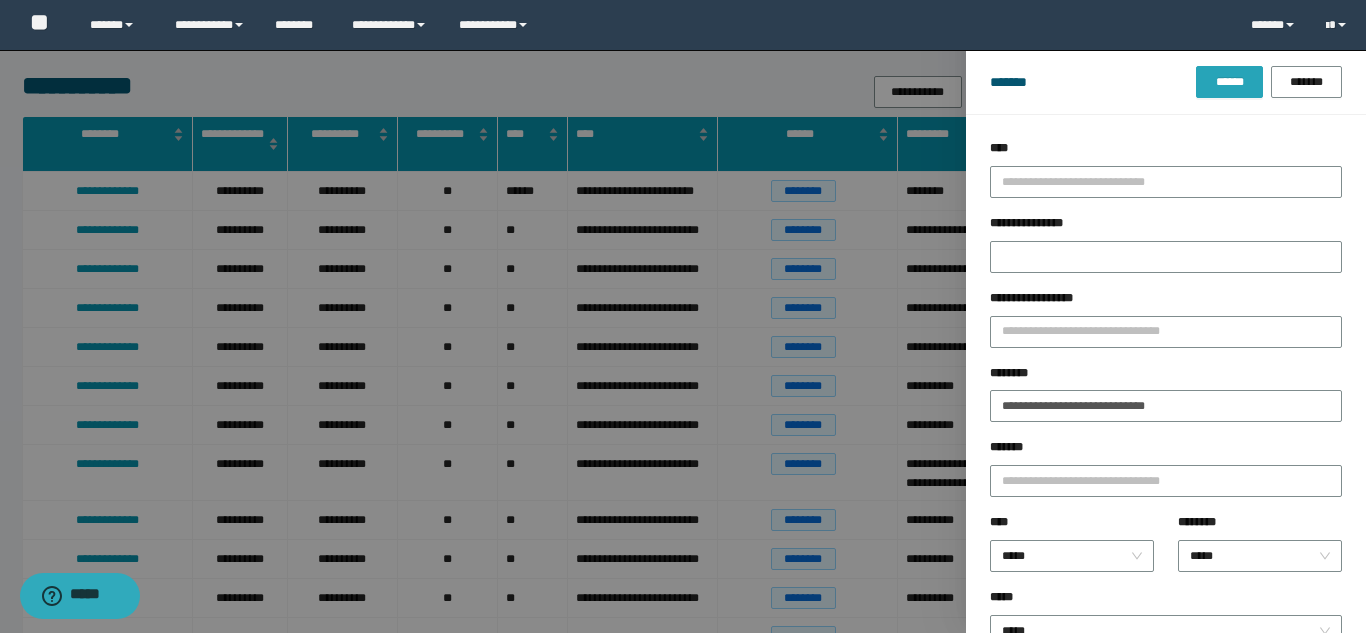 click on "******" at bounding box center (1229, 82) 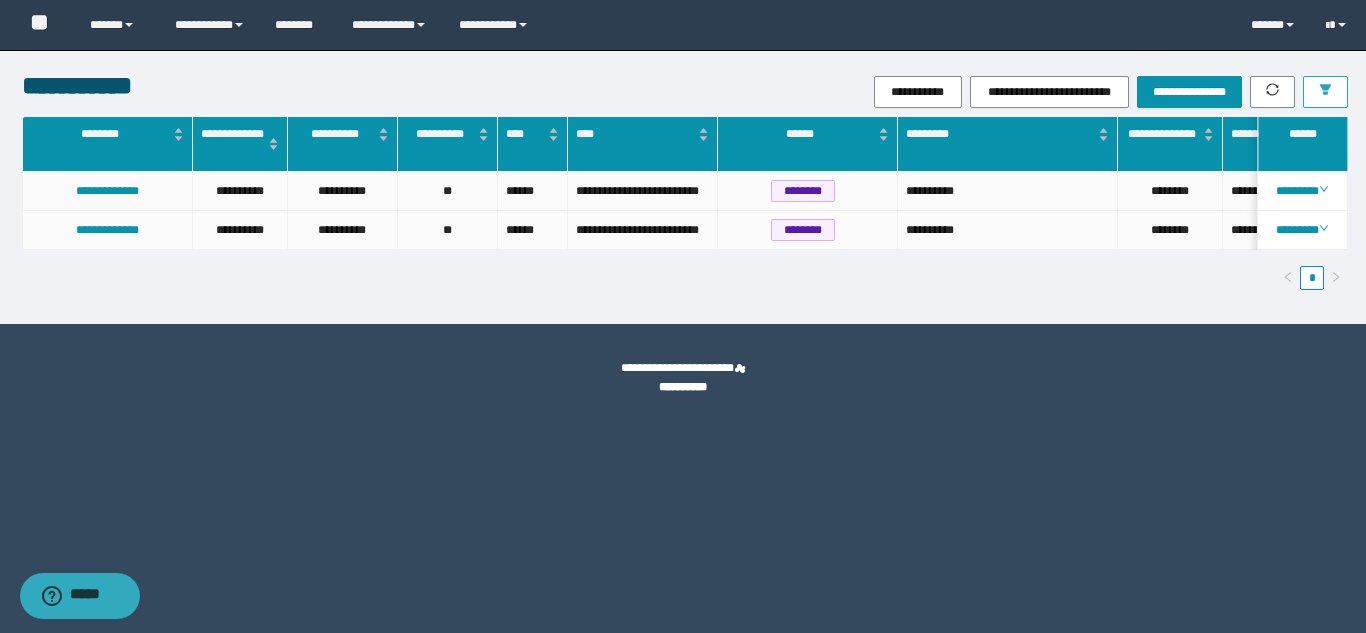 scroll, scrollTop: 0, scrollLeft: 146, axis: horizontal 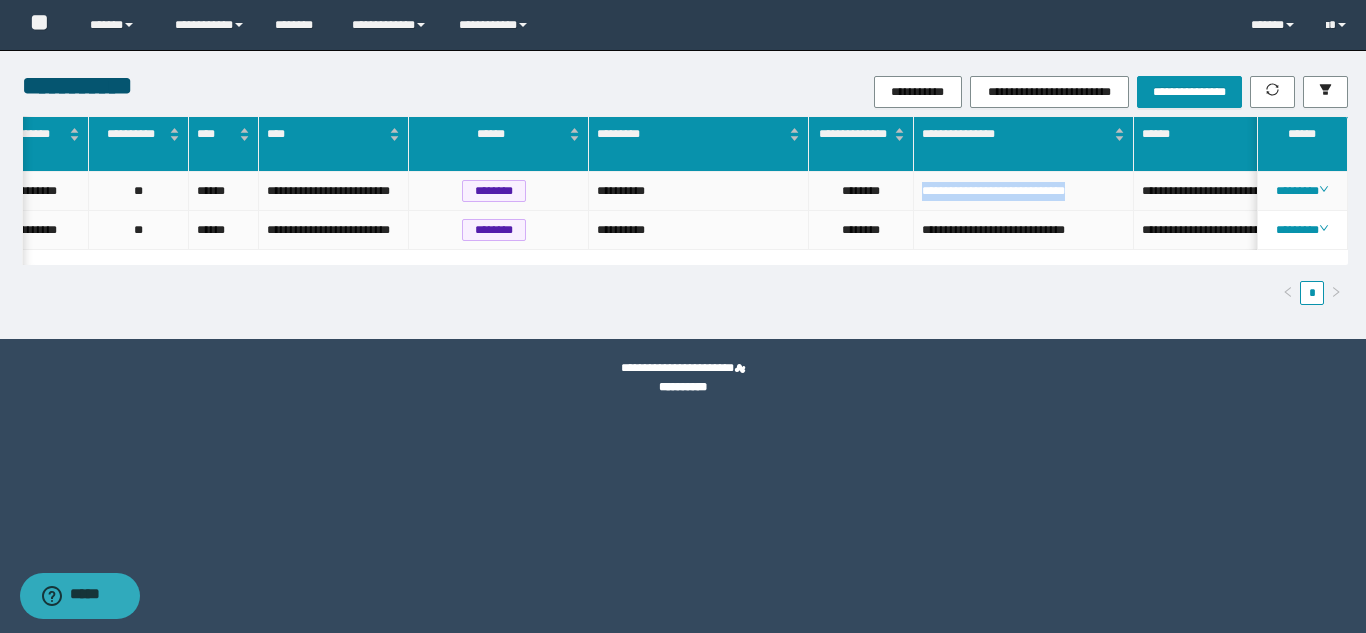 drag, startPoint x: 922, startPoint y: 194, endPoint x: 1121, endPoint y: 195, distance: 199.00252 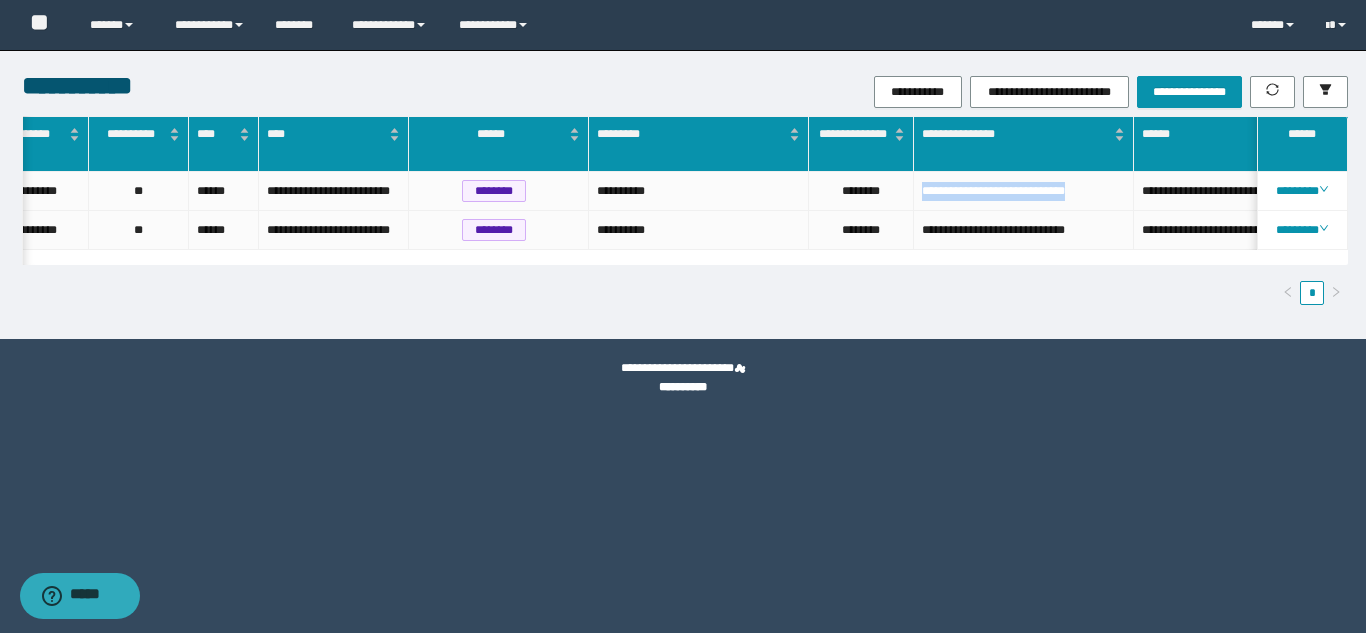 scroll, scrollTop: 0, scrollLeft: 460, axis: horizontal 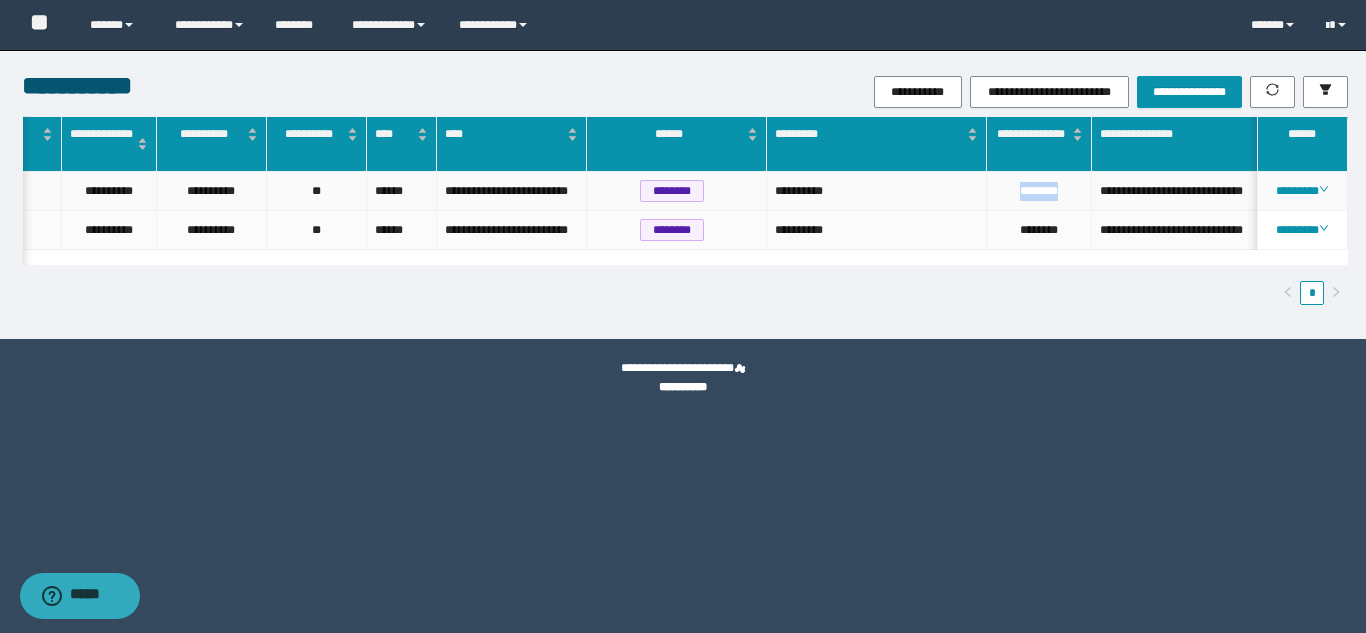 drag, startPoint x: 1012, startPoint y: 194, endPoint x: 1063, endPoint y: 194, distance: 51 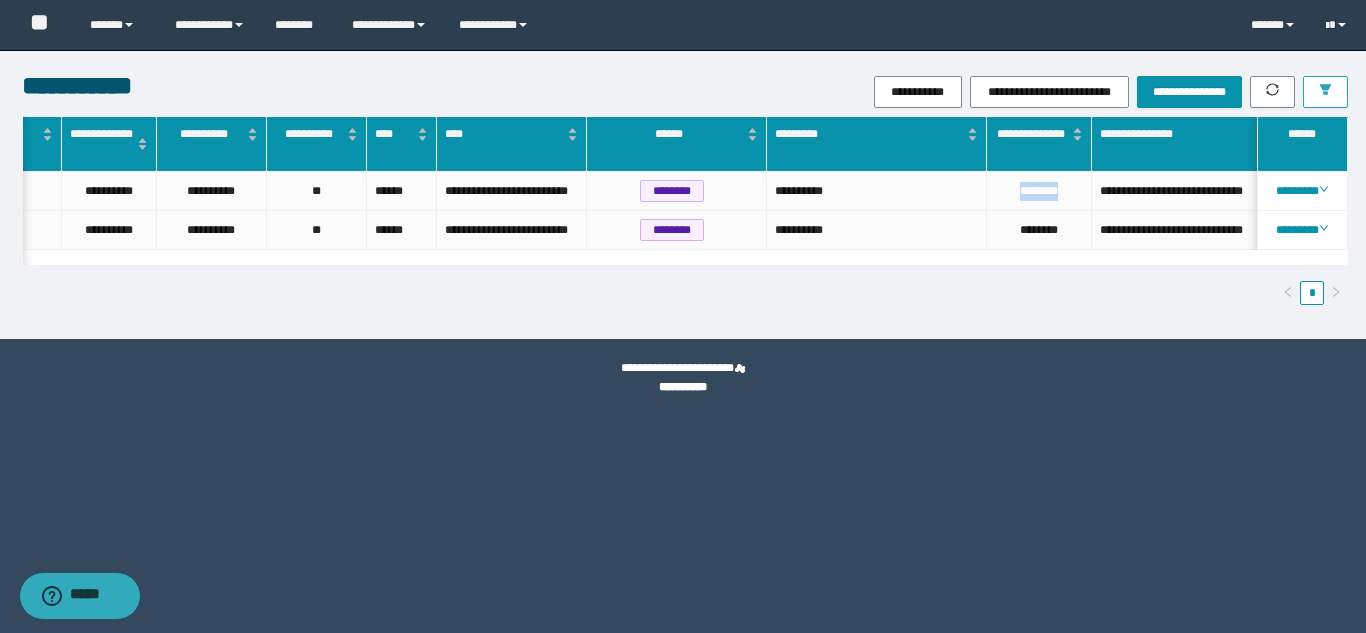 click 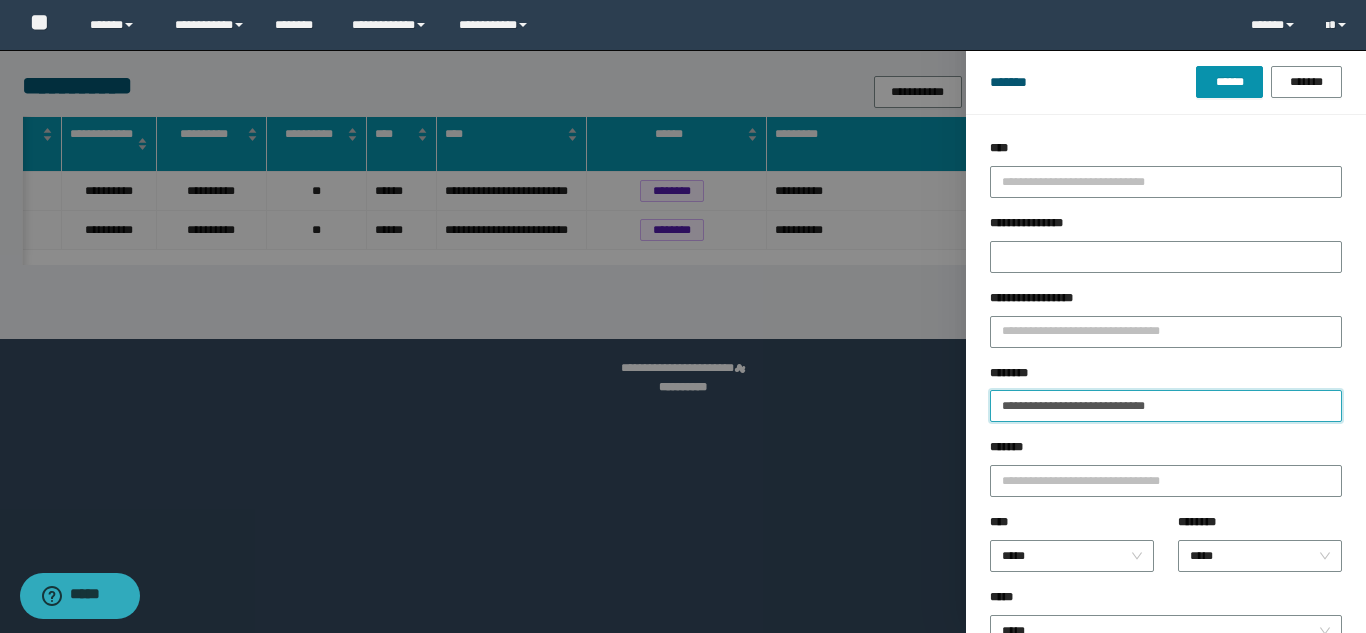 drag, startPoint x: 1219, startPoint y: 405, endPoint x: 981, endPoint y: 418, distance: 238.35478 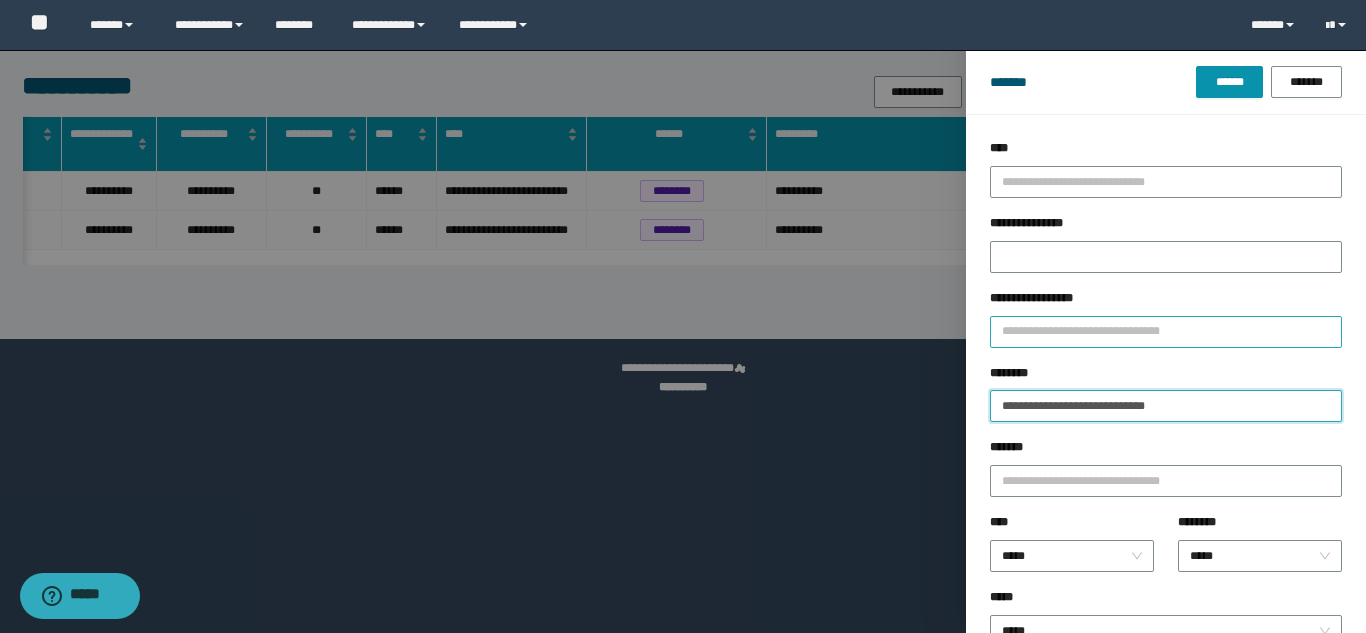 paste 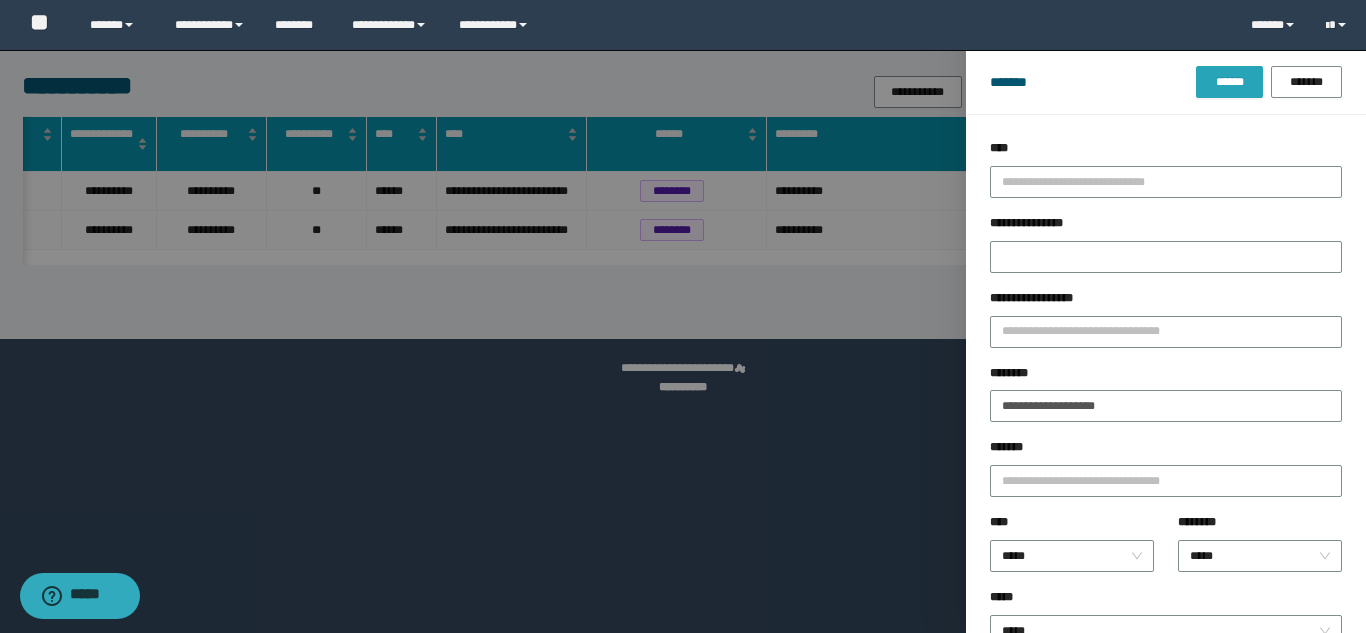 click on "******* ****** *******" at bounding box center (1166, 82) 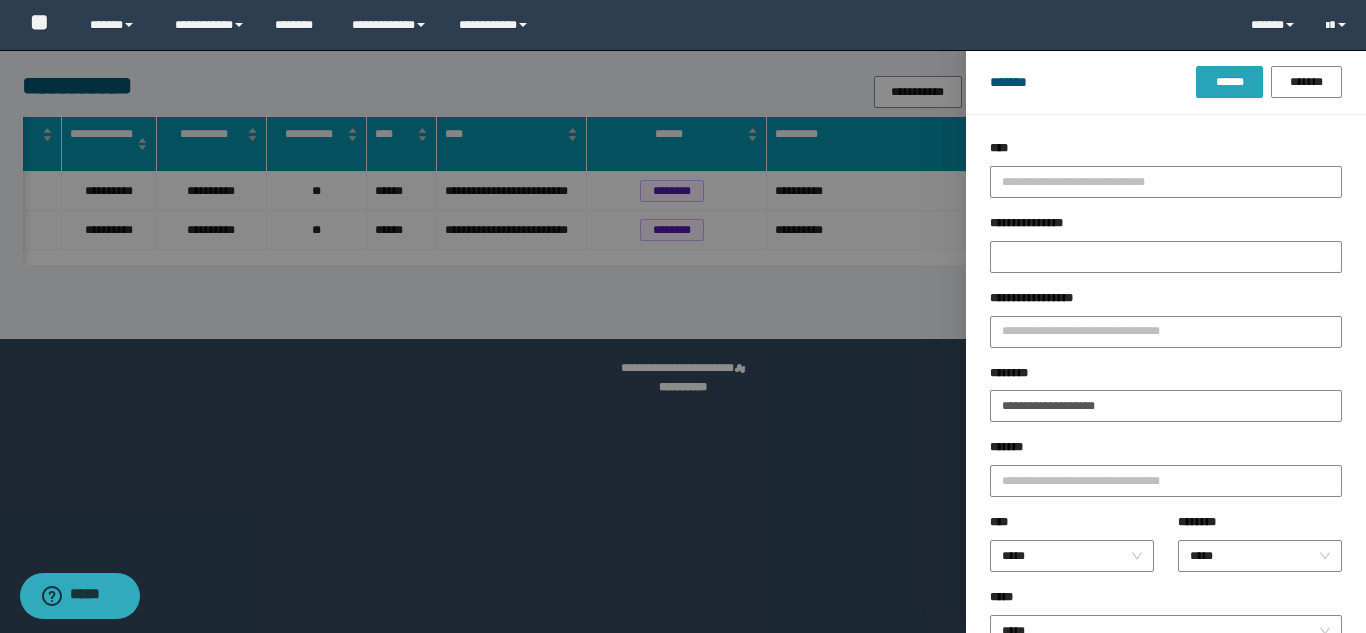 click on "******" at bounding box center [1229, 82] 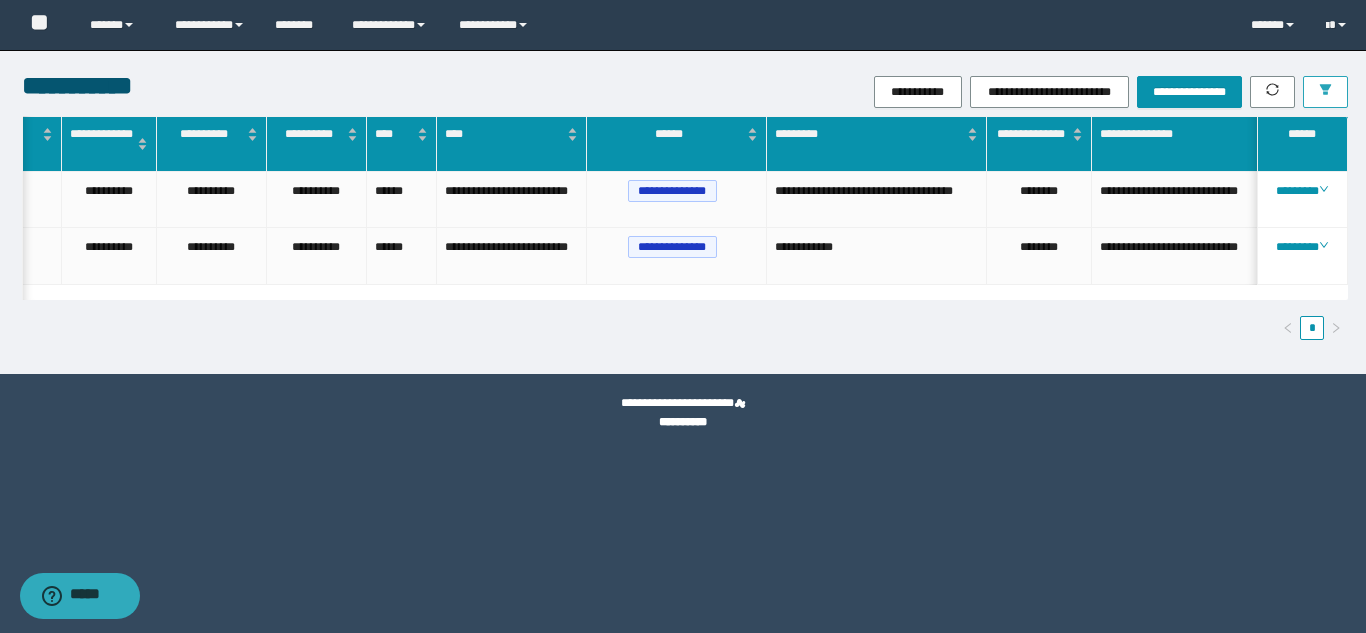 scroll, scrollTop: 0, scrollLeft: 242, axis: horizontal 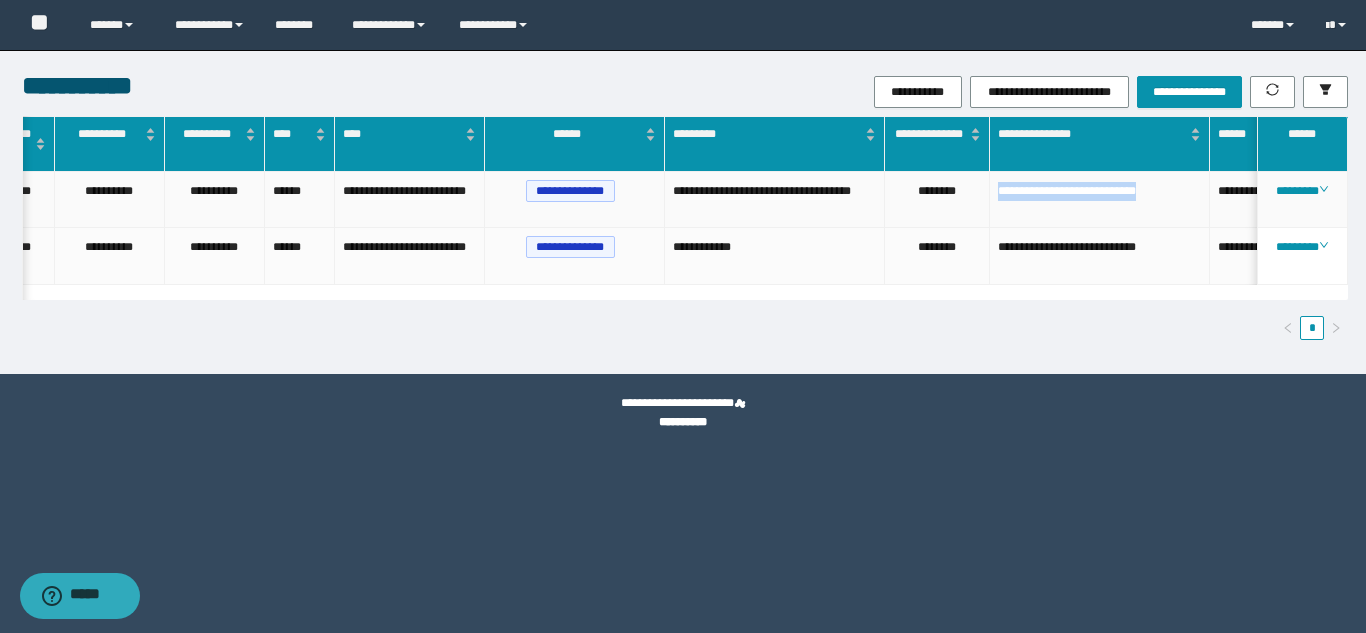drag, startPoint x: 994, startPoint y: 189, endPoint x: 1180, endPoint y: 204, distance: 186.60385 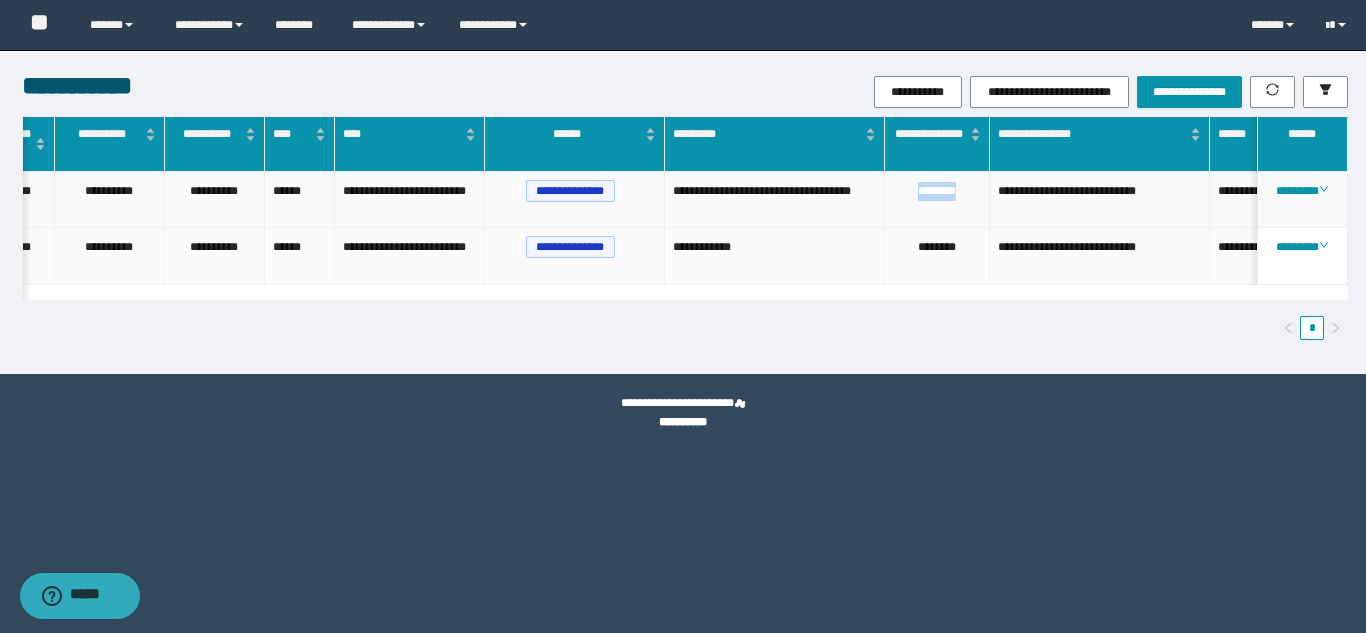 drag, startPoint x: 907, startPoint y: 189, endPoint x: 963, endPoint y: 188, distance: 56.008926 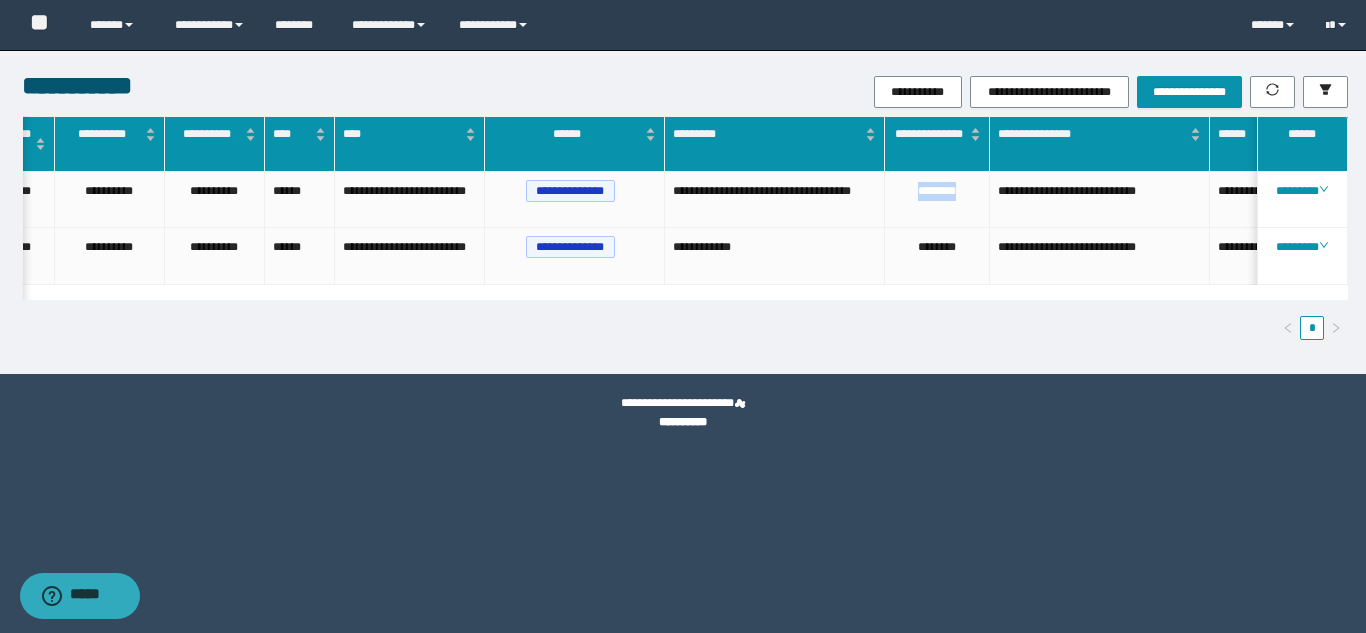 scroll, scrollTop: 0, scrollLeft: 481, axis: horizontal 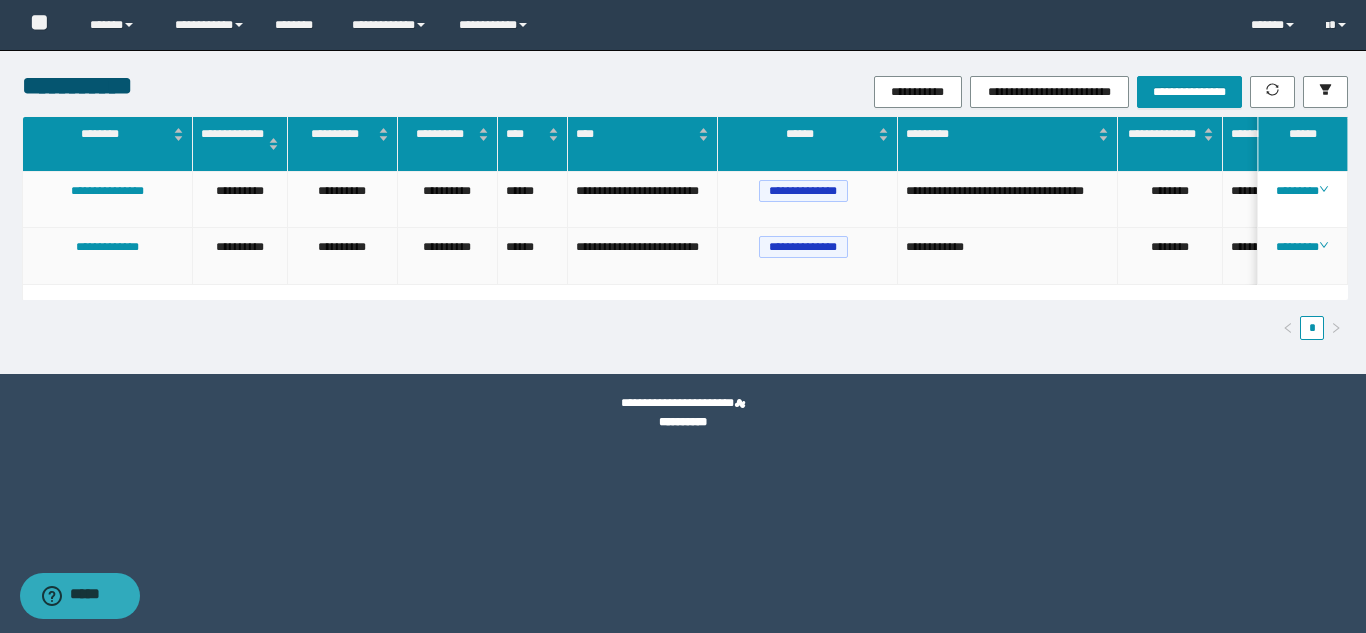 click on "**********" at bounding box center (808, 256) 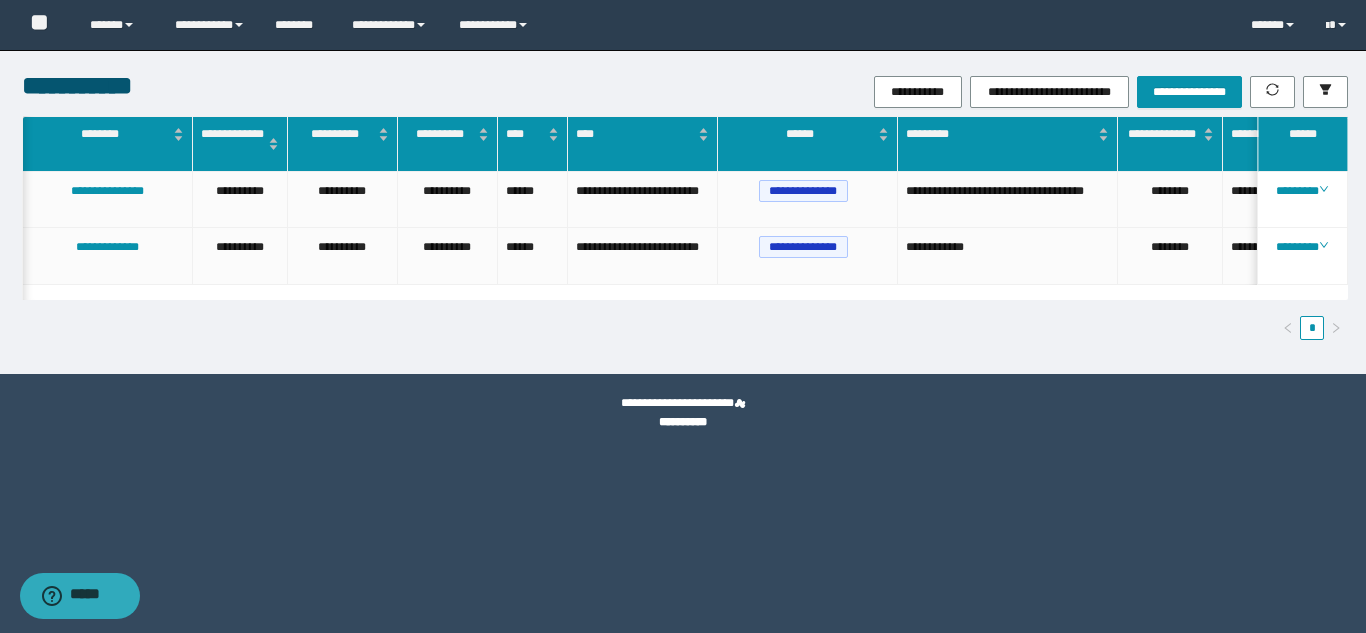 scroll, scrollTop: 0, scrollLeft: 223, axis: horizontal 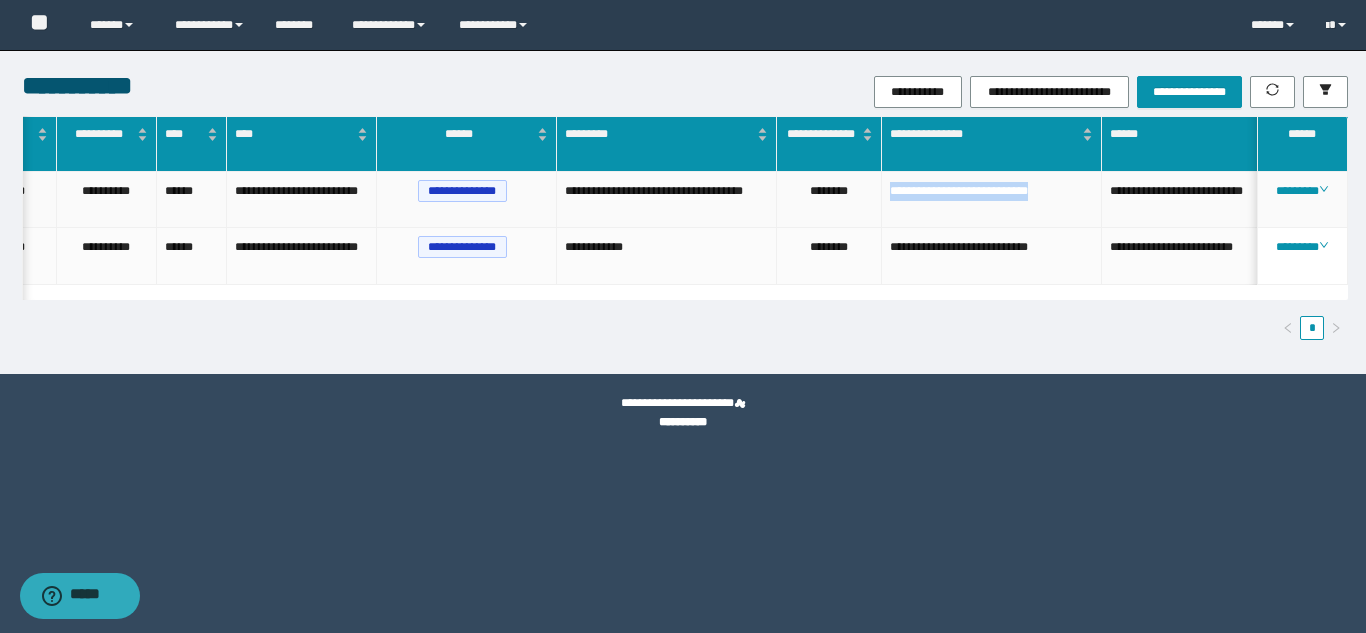 drag, startPoint x: 893, startPoint y: 191, endPoint x: 1073, endPoint y: 189, distance: 180.01111 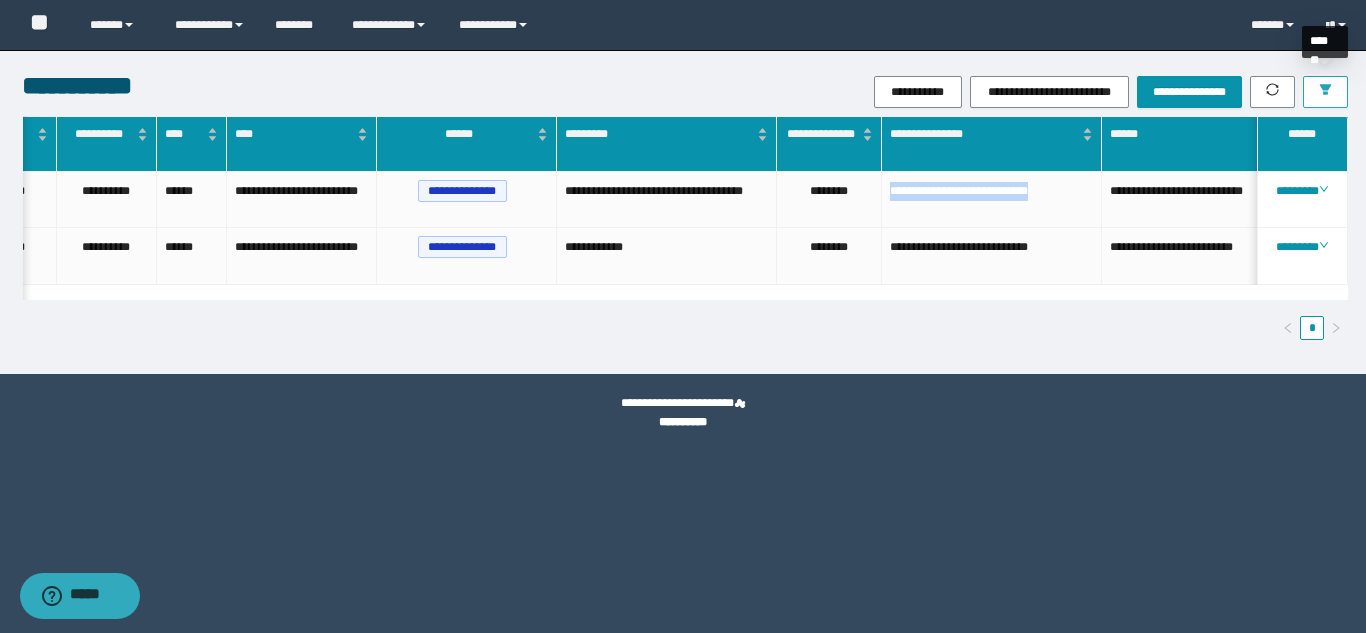 click 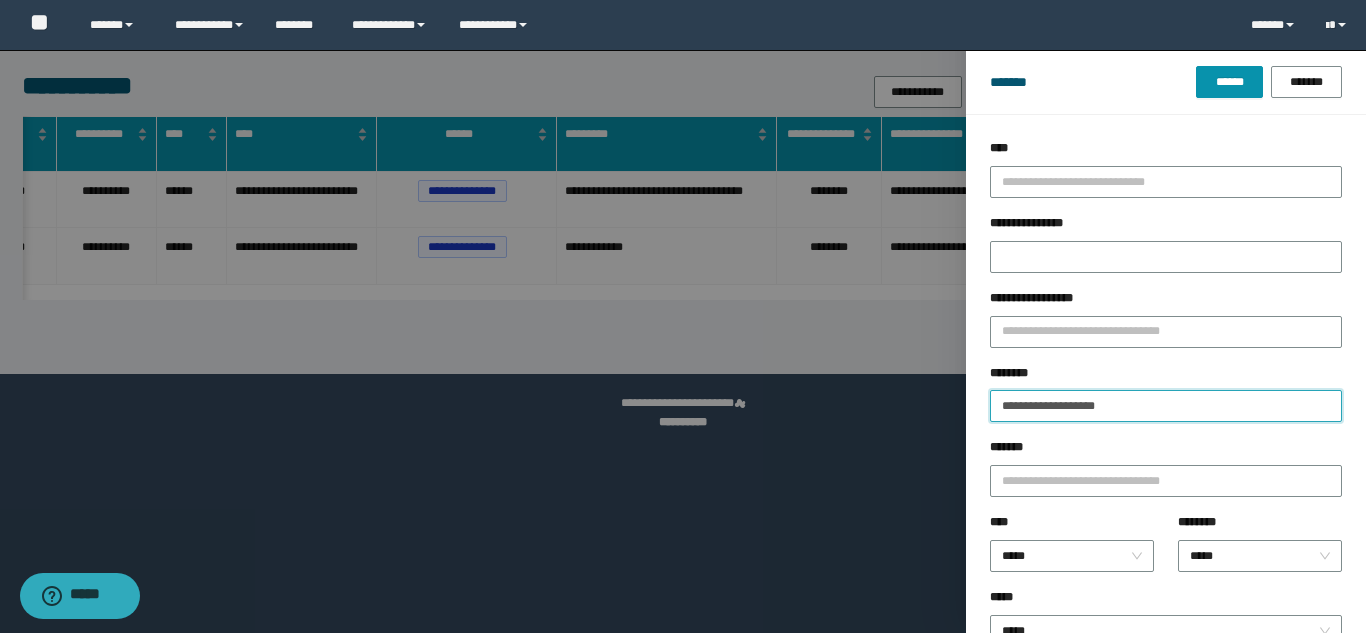 drag, startPoint x: 1135, startPoint y: 401, endPoint x: 987, endPoint y: 408, distance: 148.16545 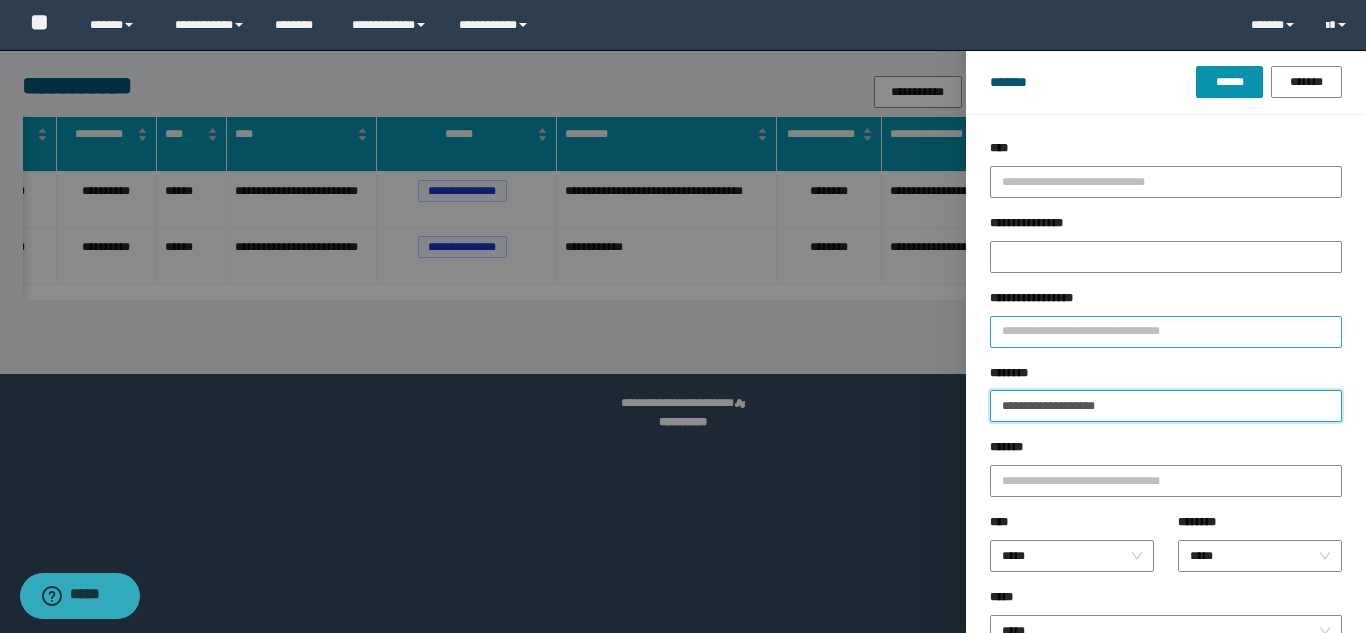 paste 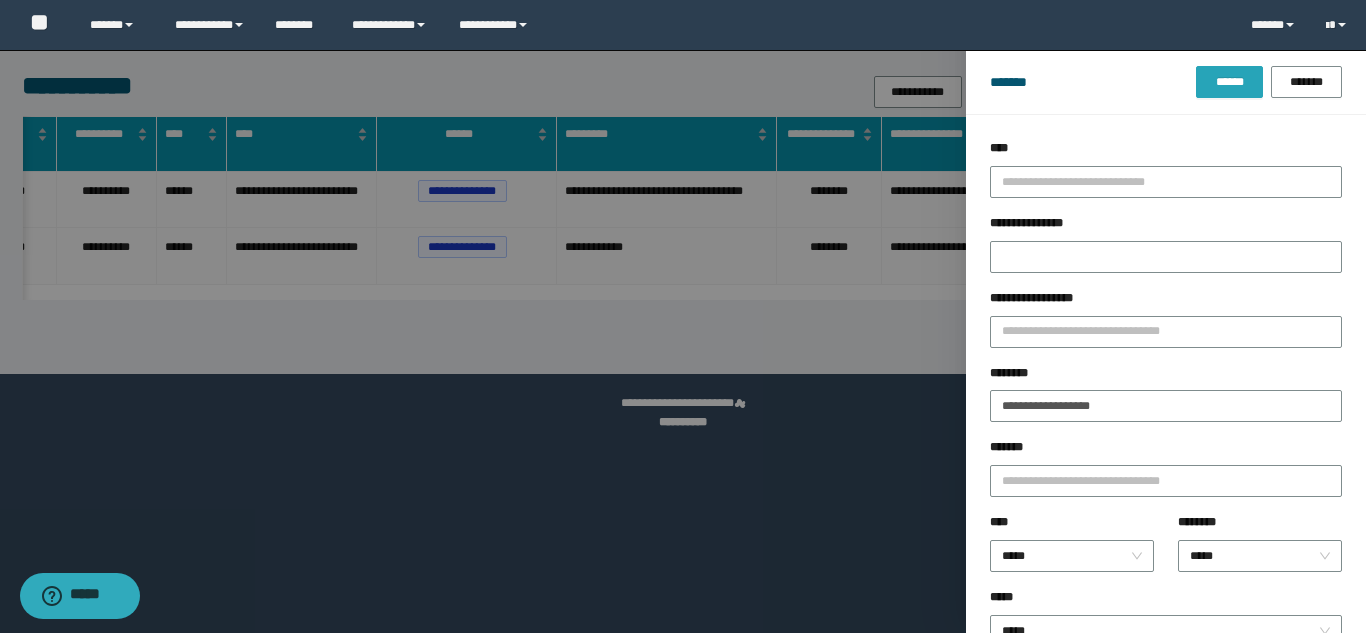 click on "******" at bounding box center [1229, 82] 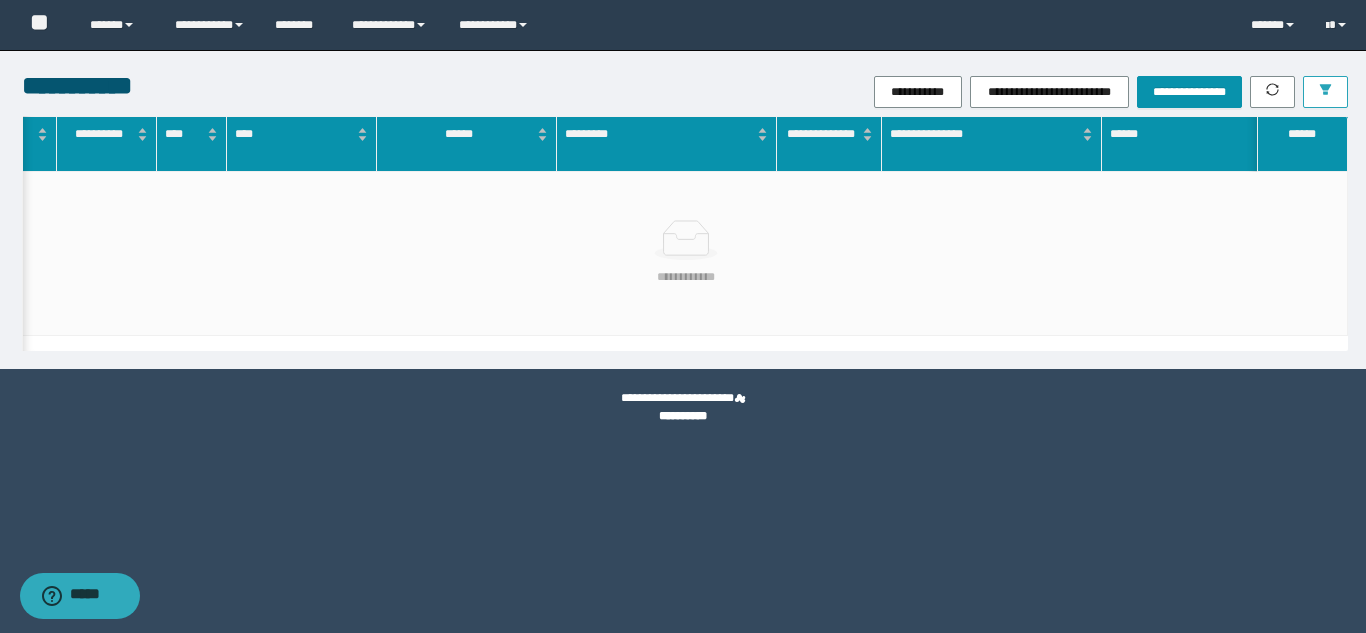 click at bounding box center [1325, 92] 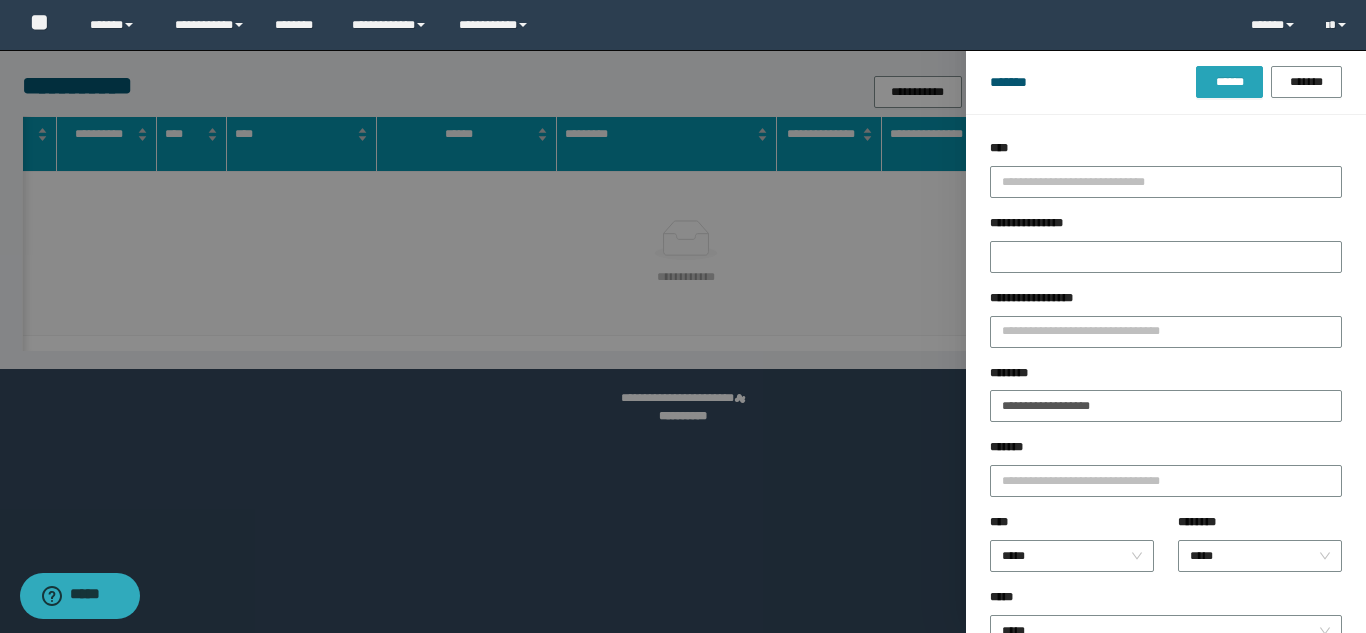 click on "******" at bounding box center (1229, 82) 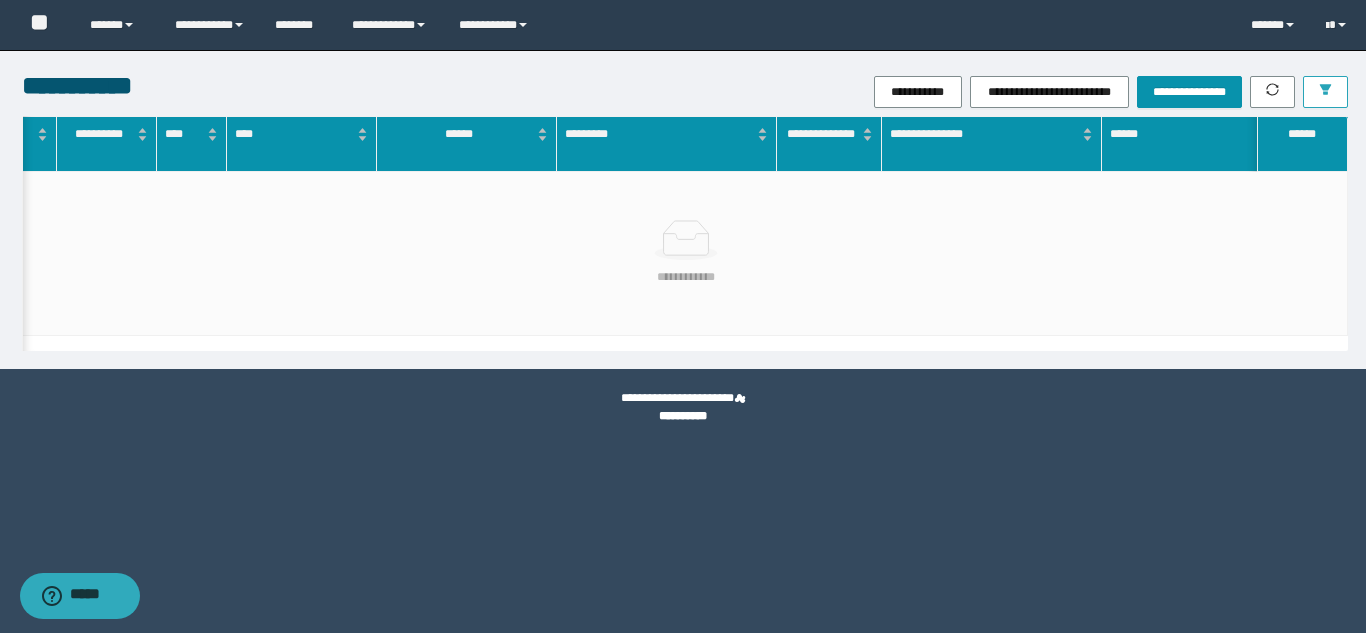 click 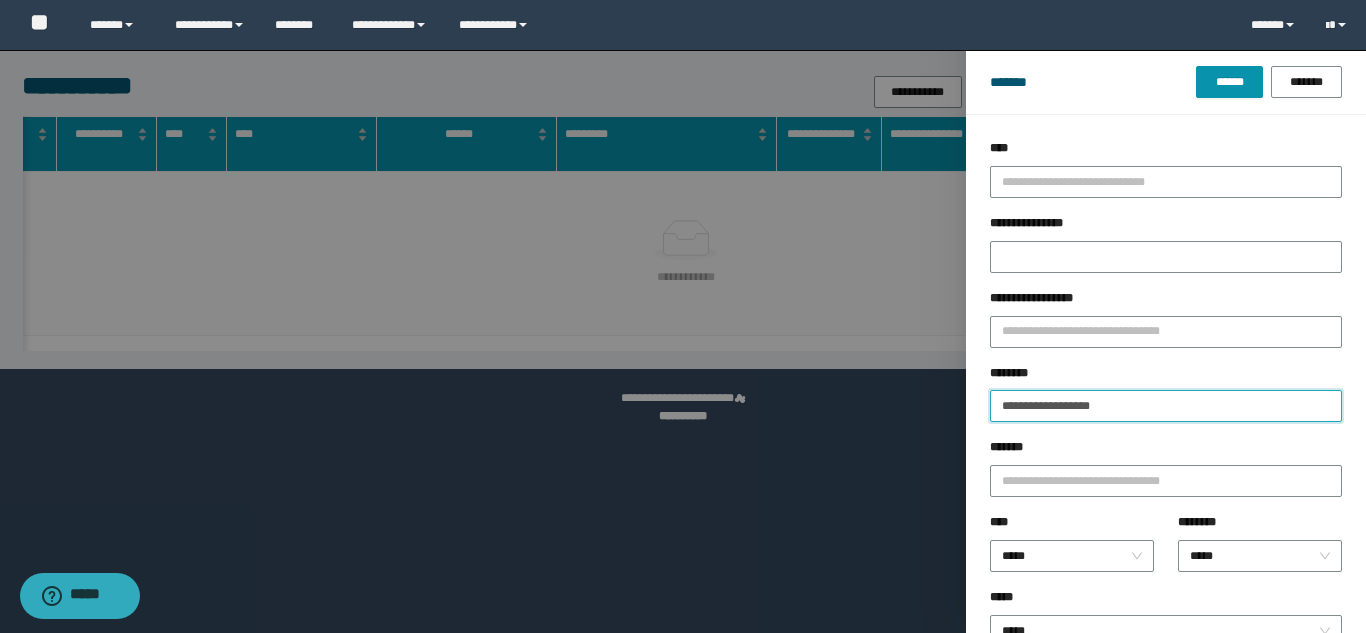 drag, startPoint x: 1156, startPoint y: 404, endPoint x: 981, endPoint y: 414, distance: 175.28548 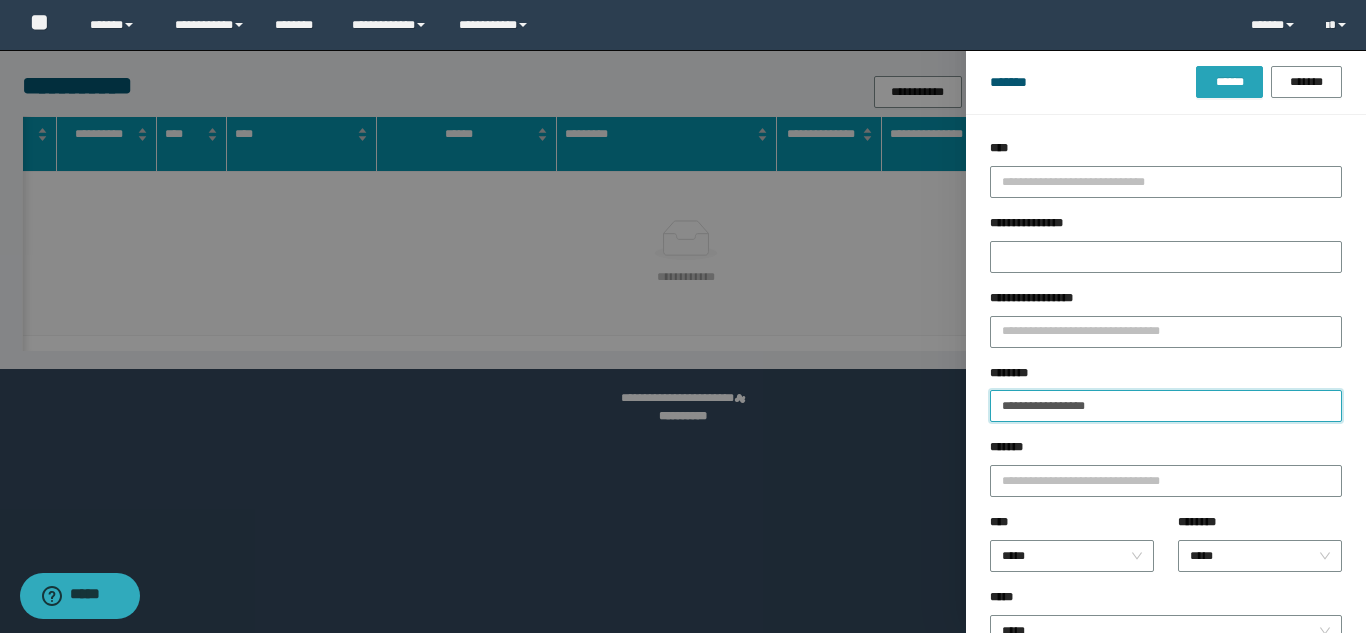 type on "**********" 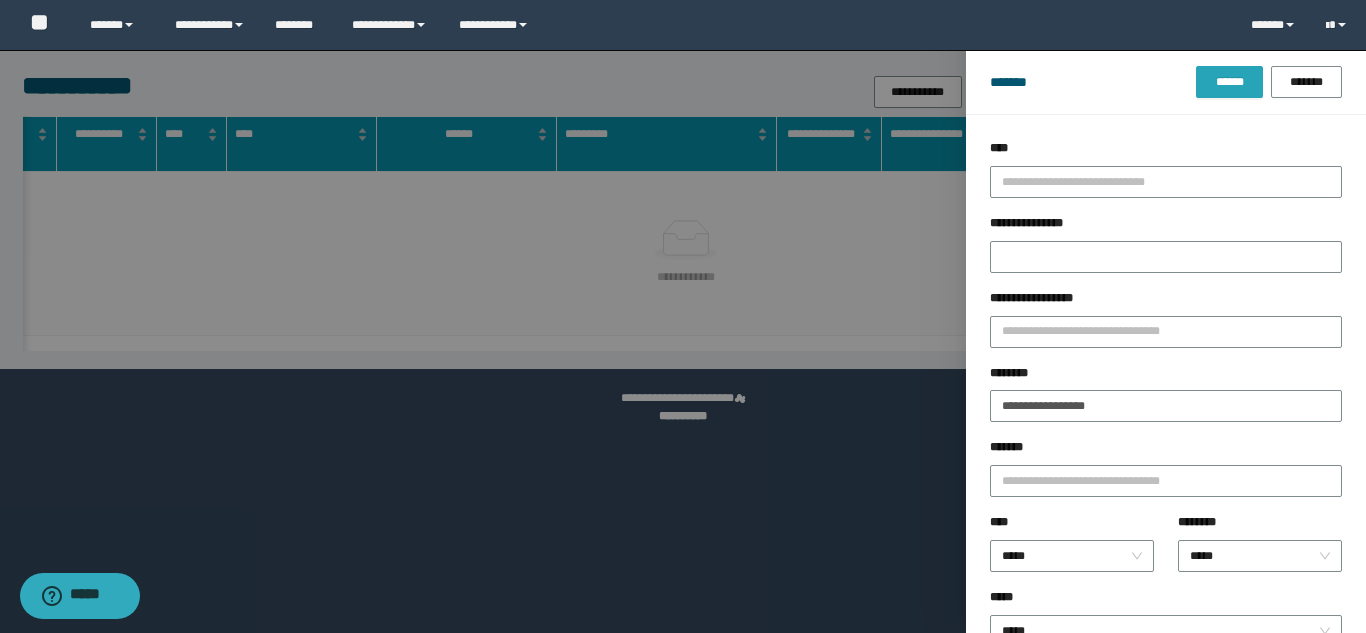 click on "******" at bounding box center [1229, 82] 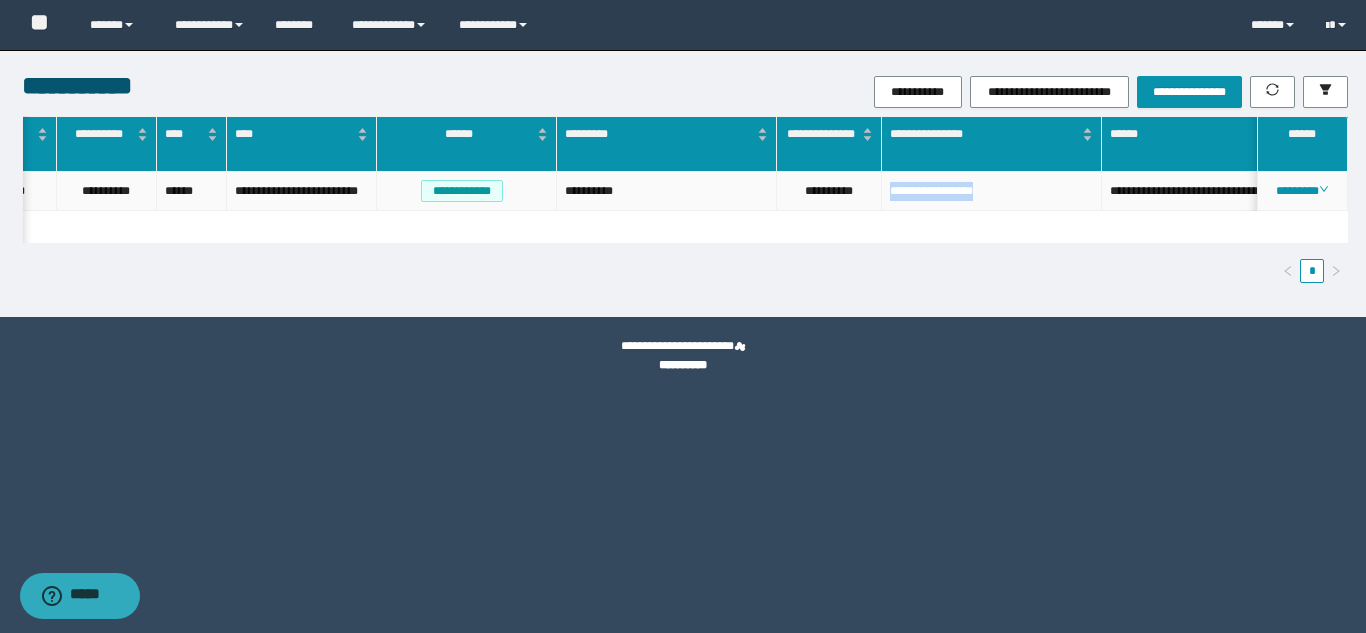 drag, startPoint x: 885, startPoint y: 190, endPoint x: 1004, endPoint y: 193, distance: 119.03781 